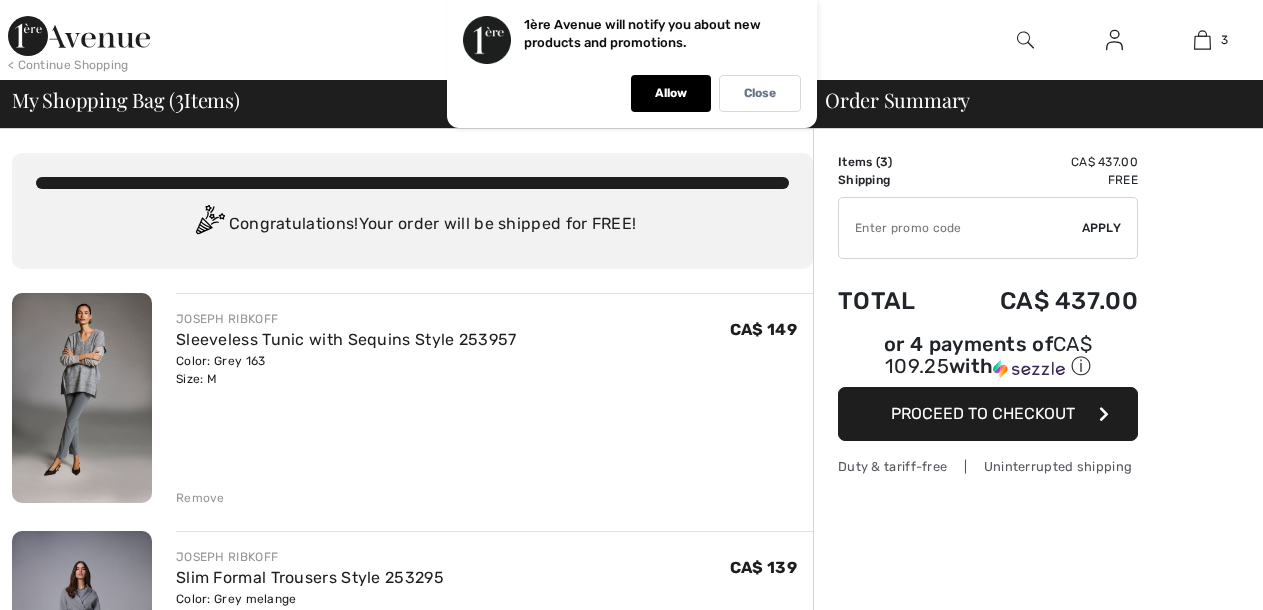 scroll, scrollTop: 0, scrollLeft: 0, axis: both 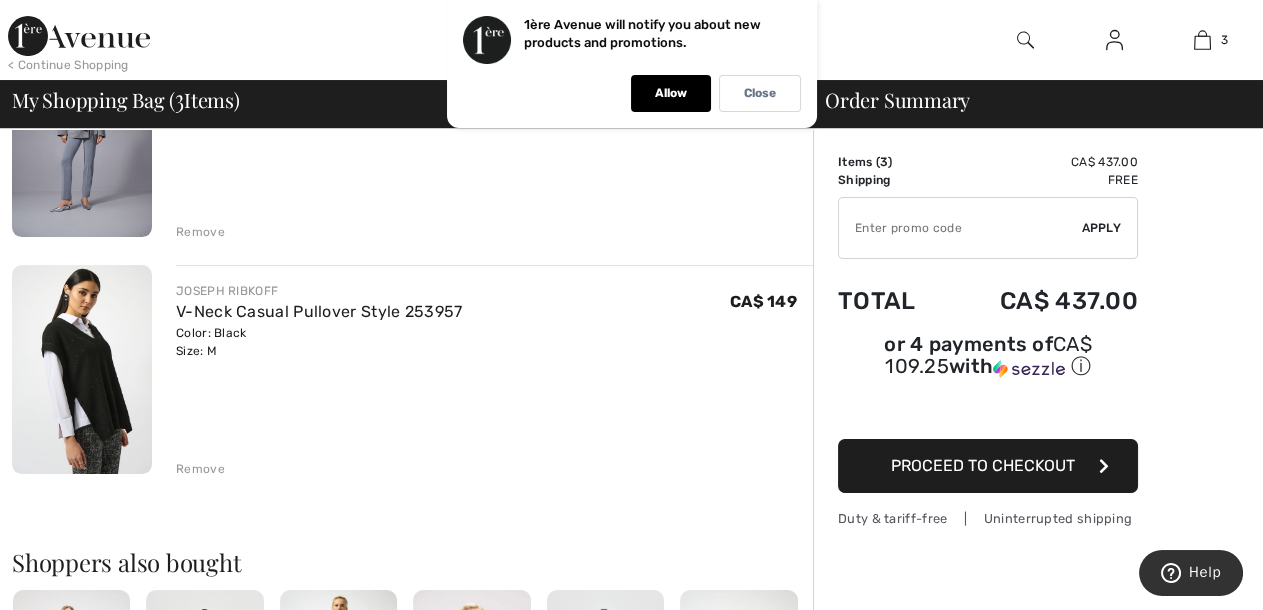 click at bounding box center (82, 370) 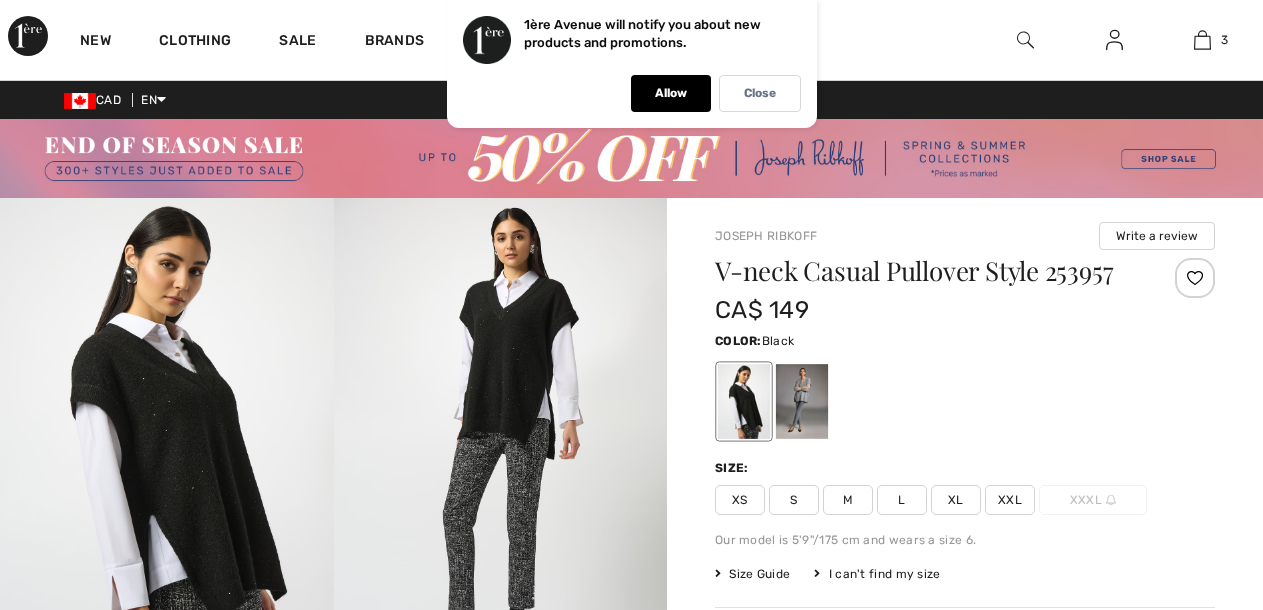 scroll, scrollTop: 0, scrollLeft: 0, axis: both 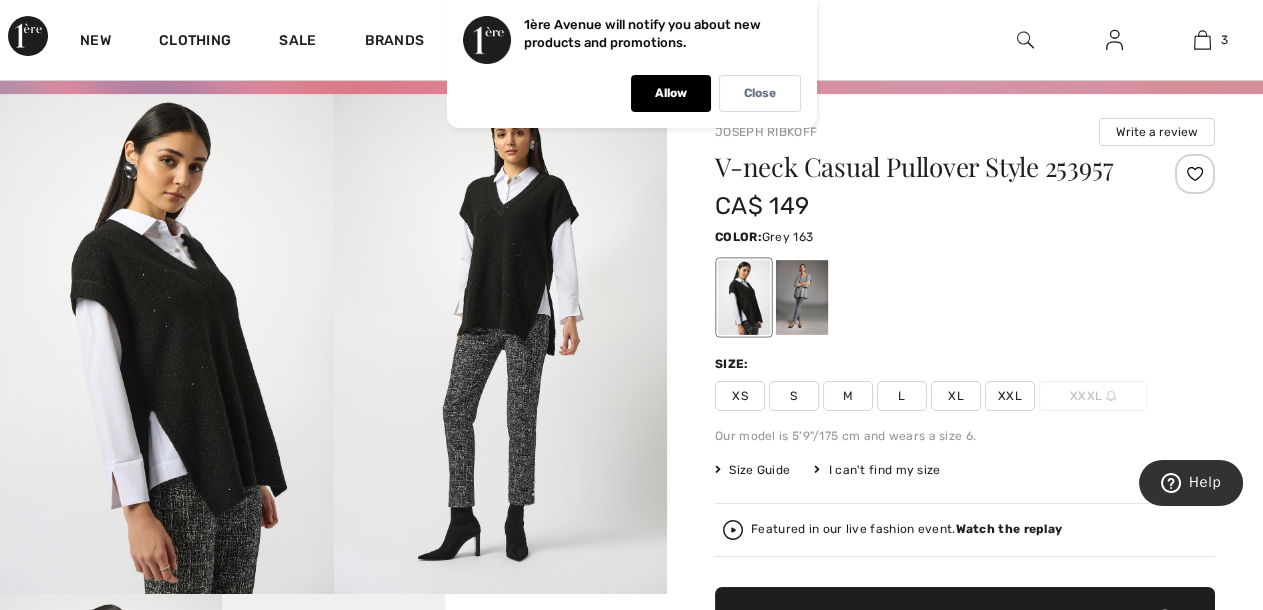 click at bounding box center (802, 297) 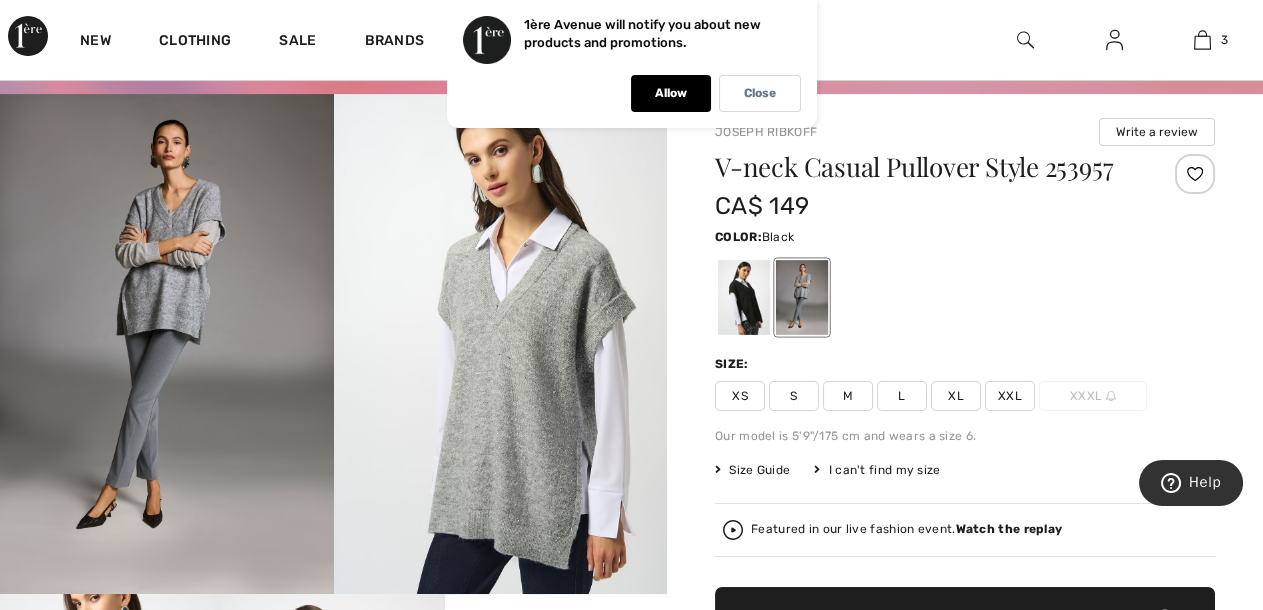 click at bounding box center (744, 297) 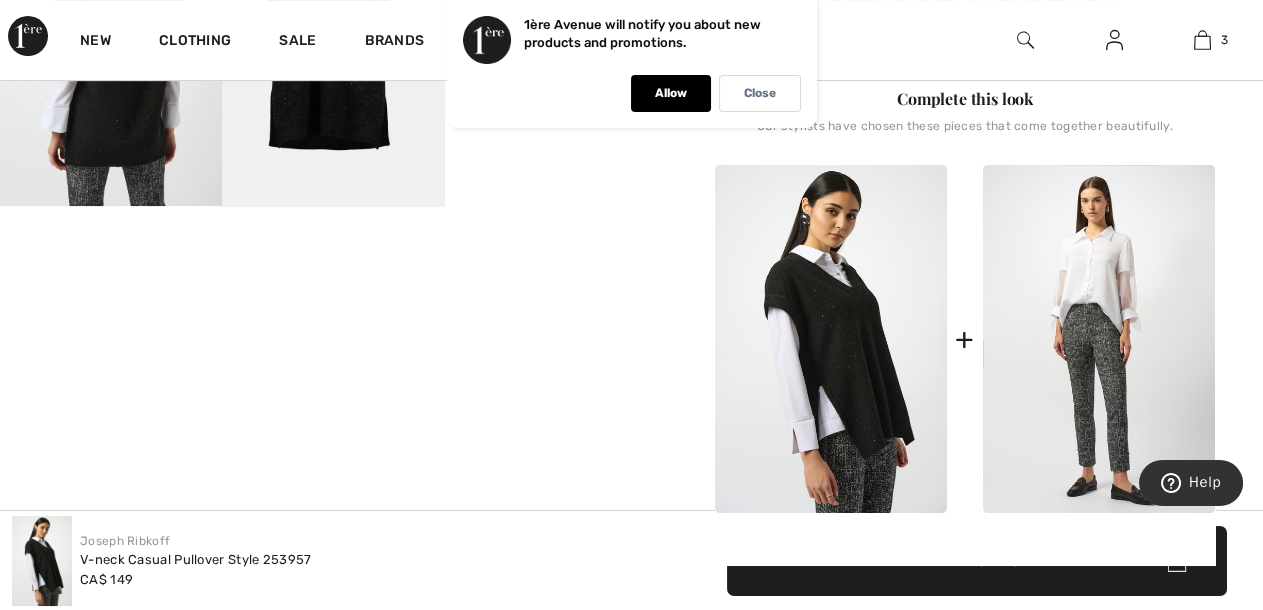 scroll, scrollTop: 832, scrollLeft: 0, axis: vertical 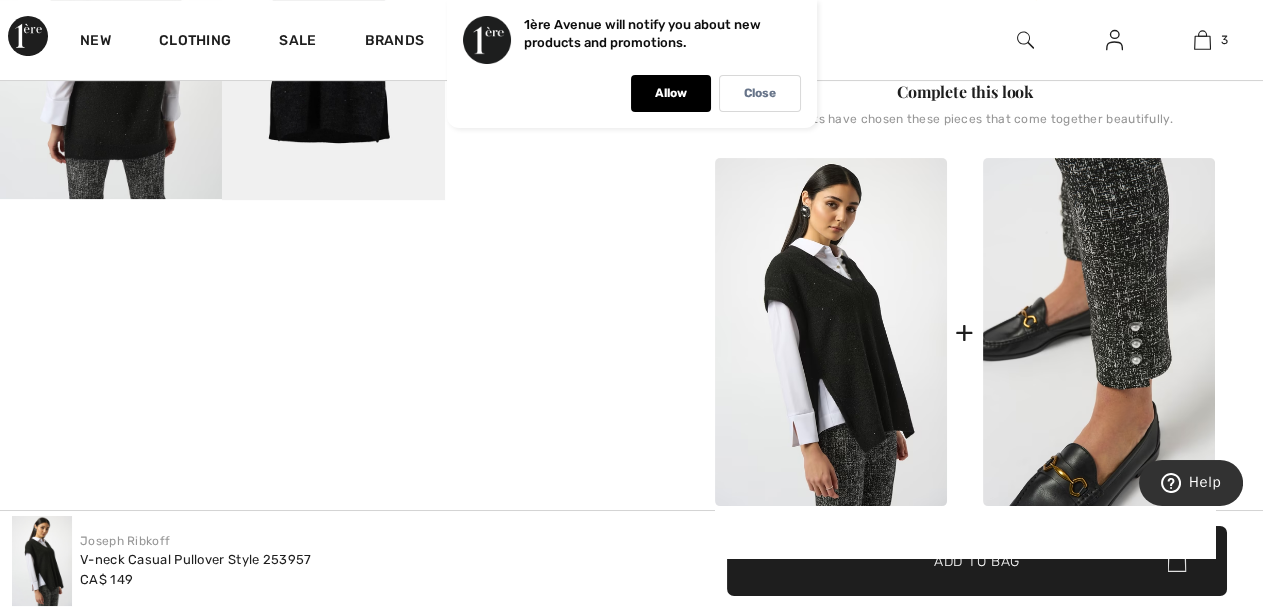 click at bounding box center [1099, 332] 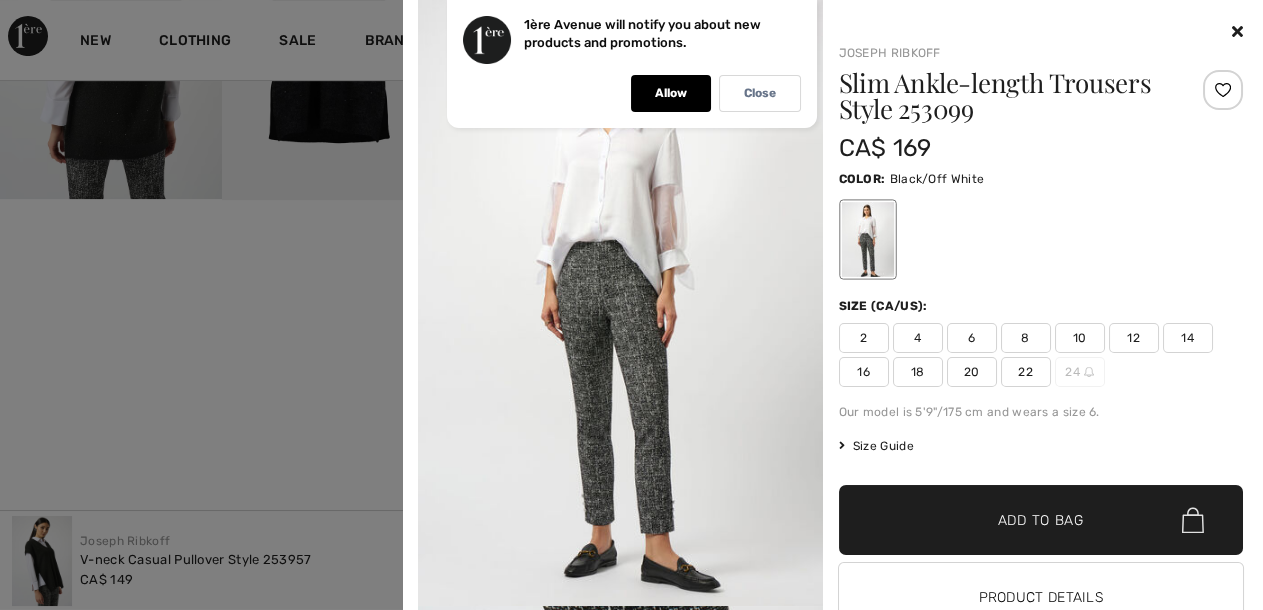 click at bounding box center [1237, 31] 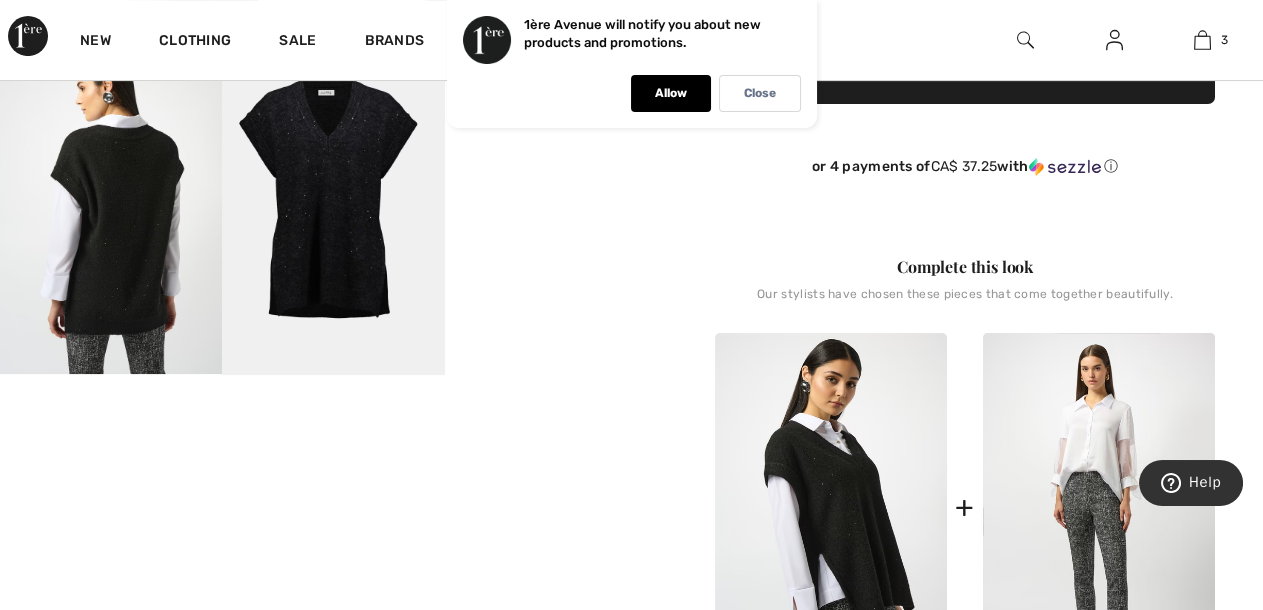scroll, scrollTop: 701, scrollLeft: 0, axis: vertical 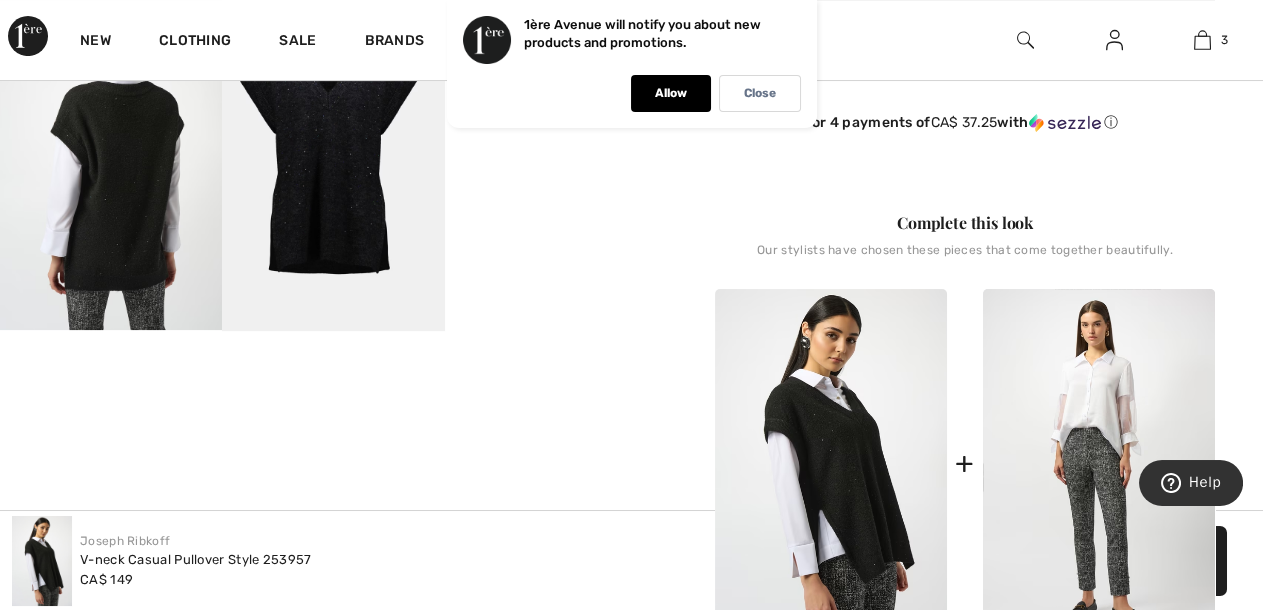 click on "Your browser does not support the video tag." at bounding box center [556, 52] 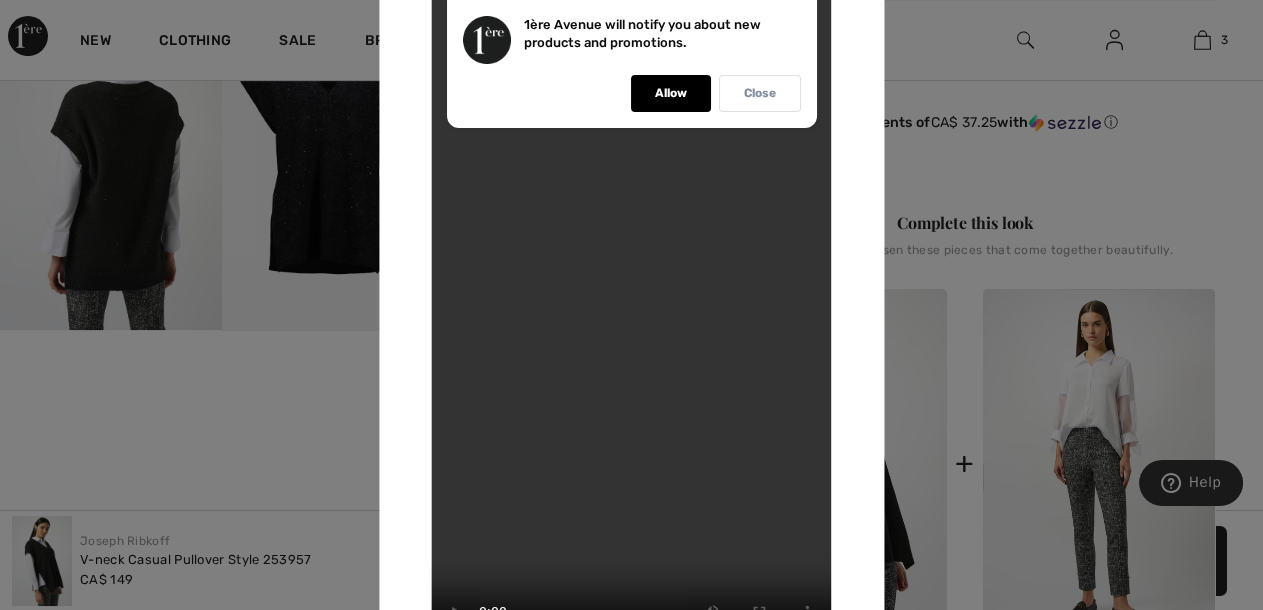 click on "Close" at bounding box center (760, 93) 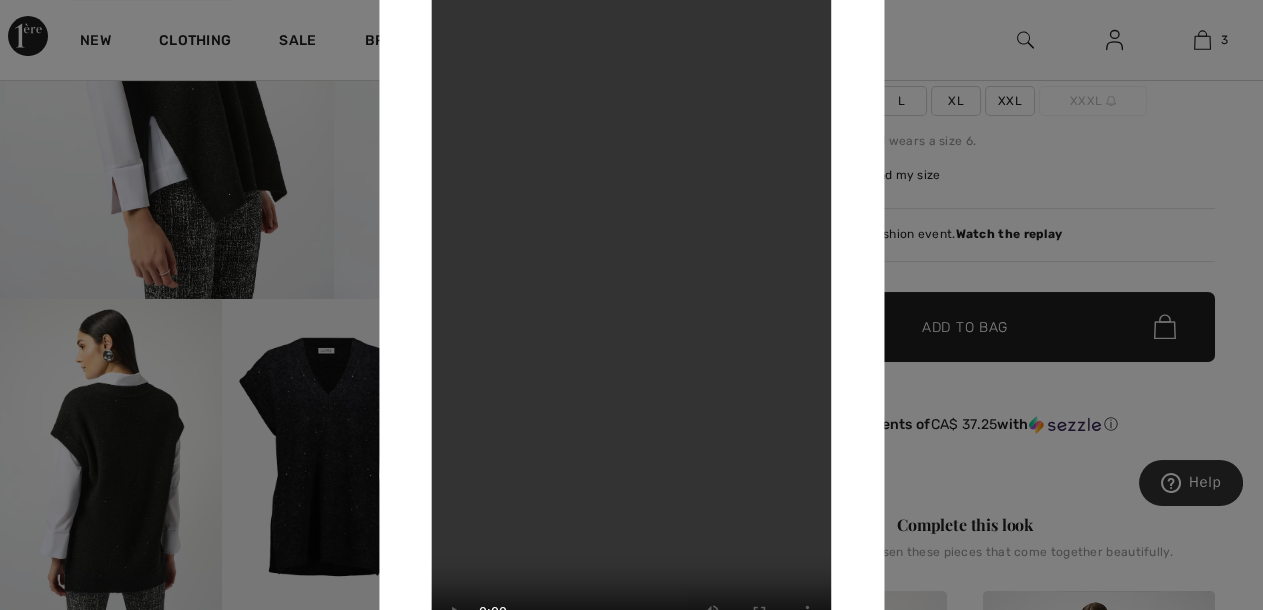 scroll, scrollTop: 392, scrollLeft: 0, axis: vertical 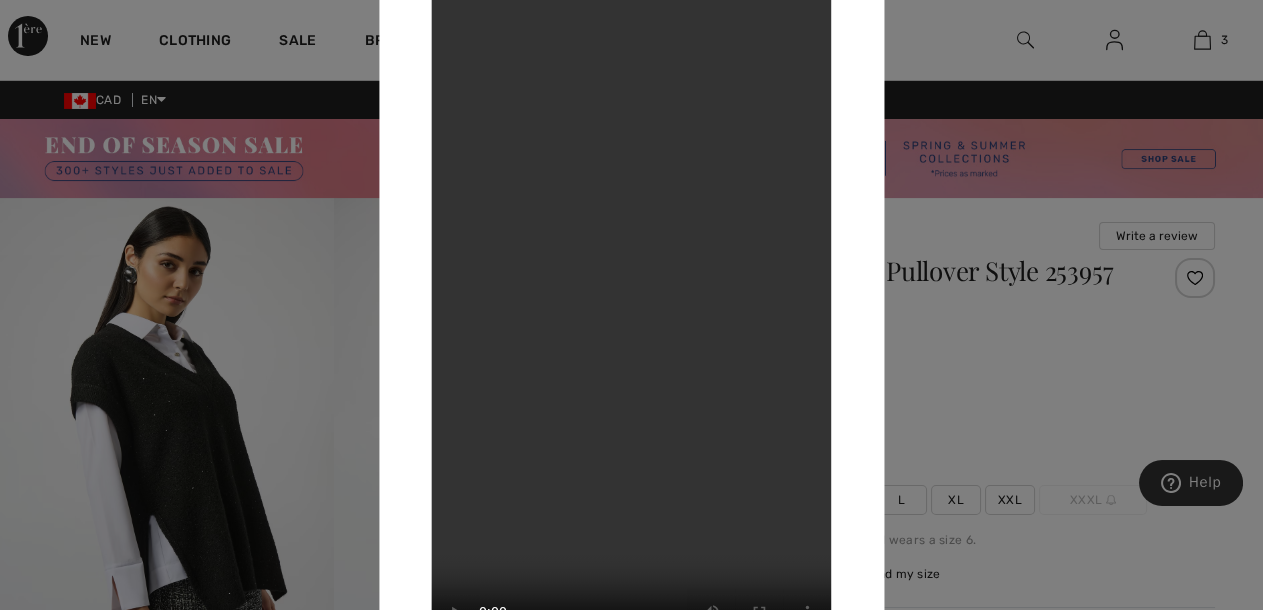 click at bounding box center [631, 305] 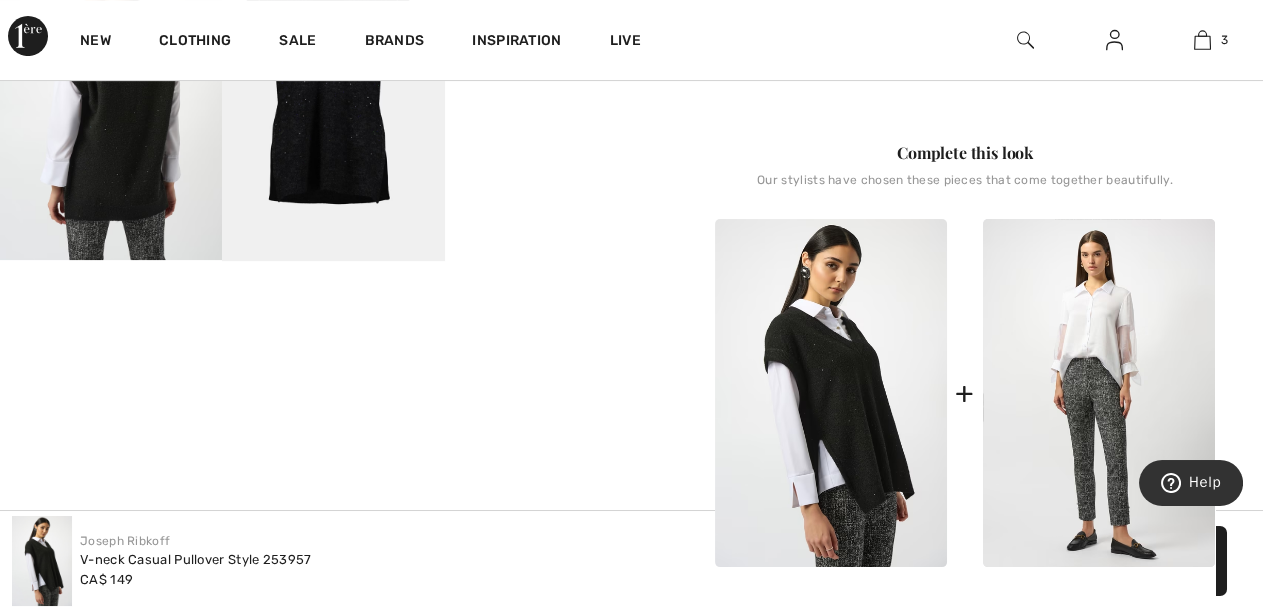 scroll, scrollTop: 791, scrollLeft: 0, axis: vertical 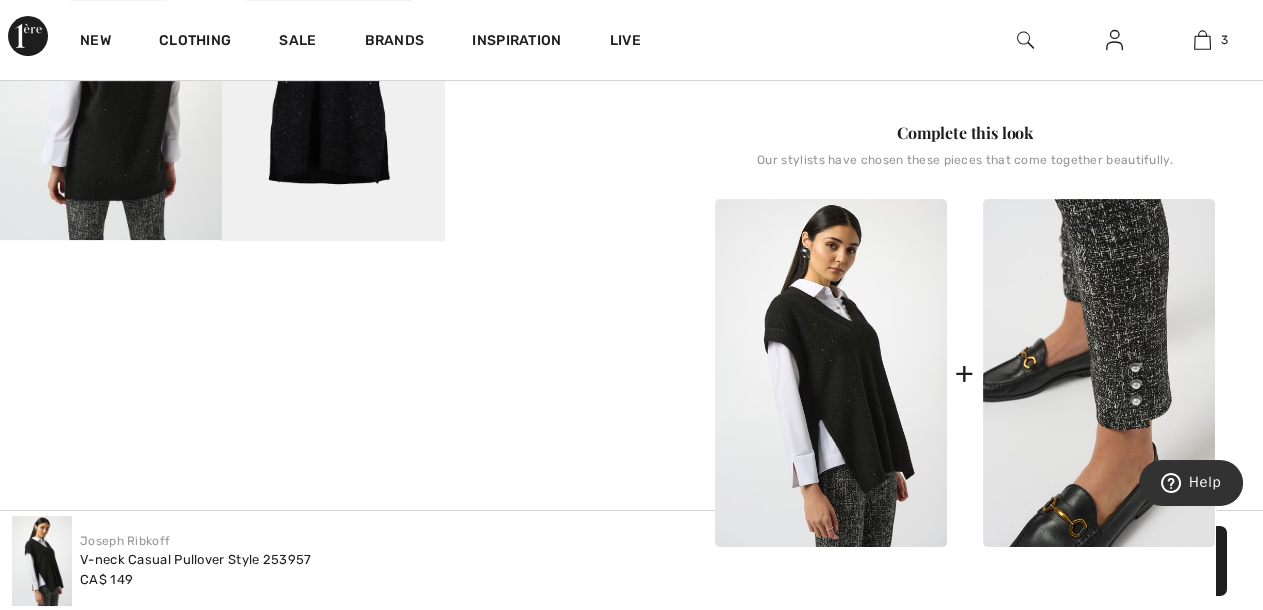 click at bounding box center (1099, 373) 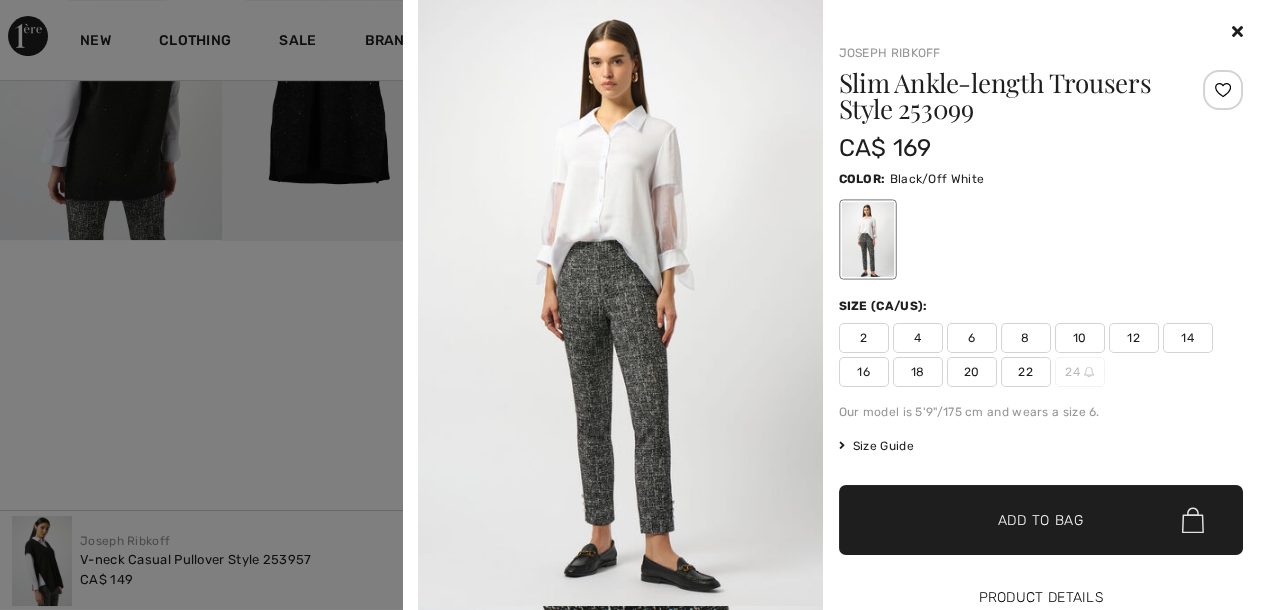 click on "Product Details" at bounding box center [1041, 598] 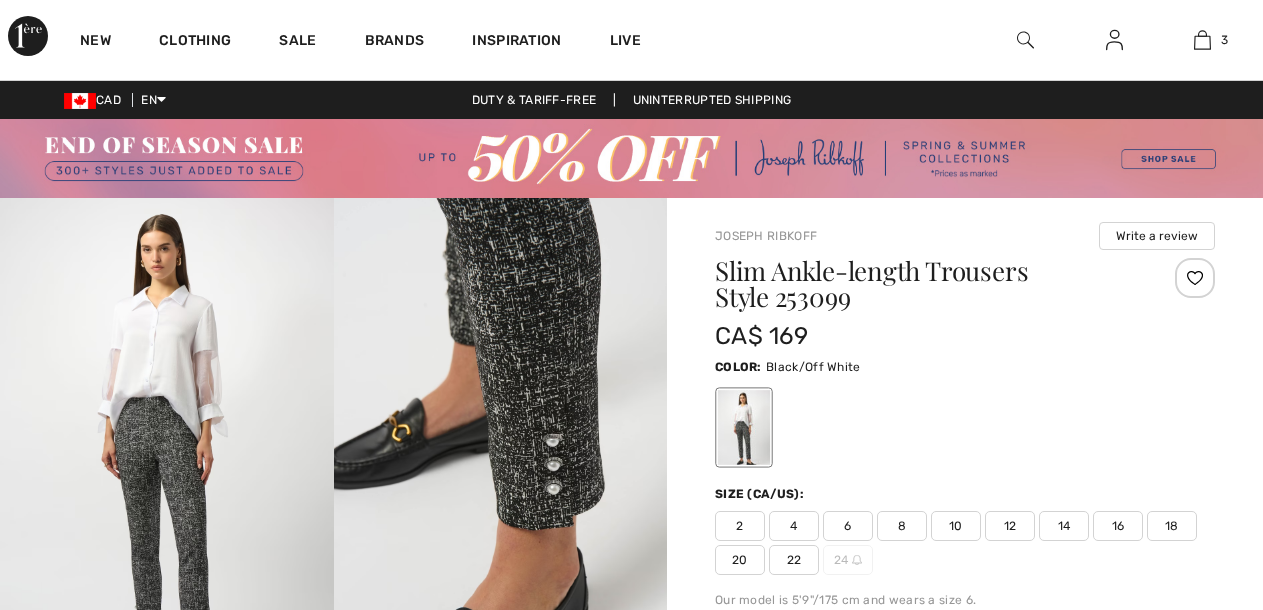 scroll, scrollTop: 0, scrollLeft: 0, axis: both 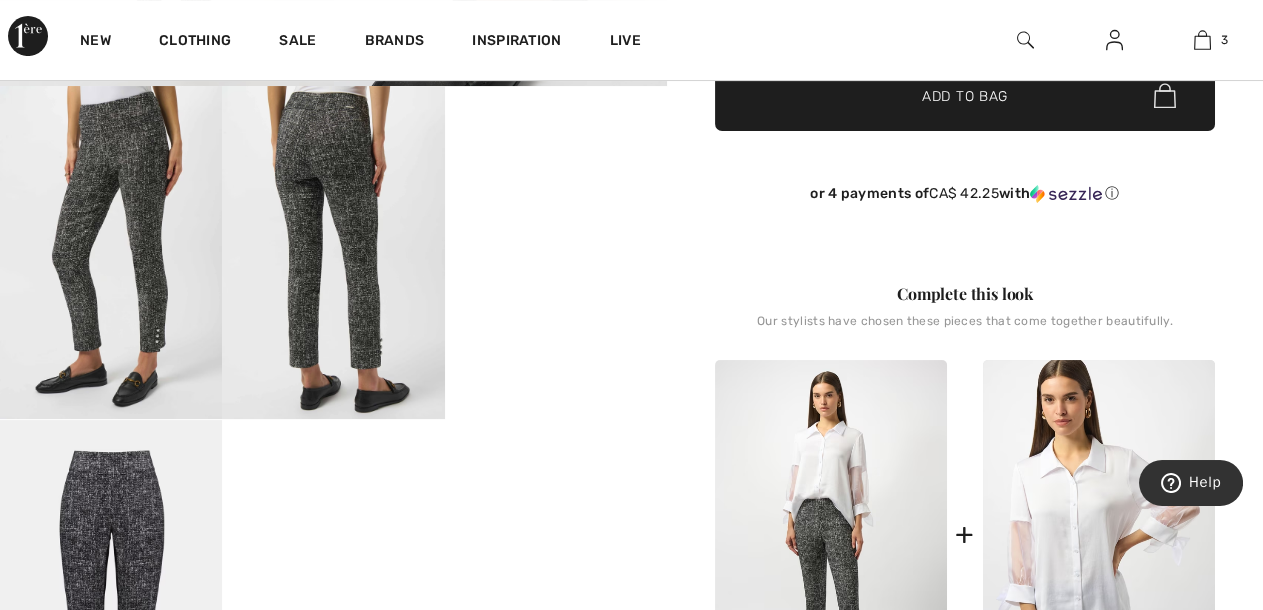 click at bounding box center [111, 252] 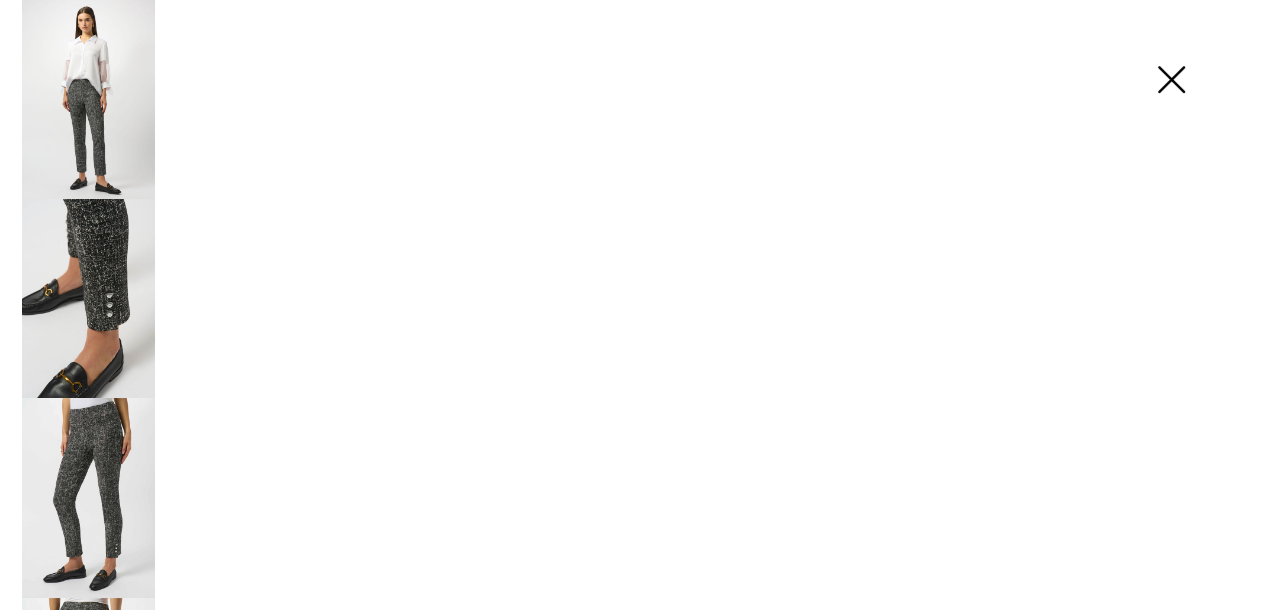 scroll, scrollTop: 612, scrollLeft: 0, axis: vertical 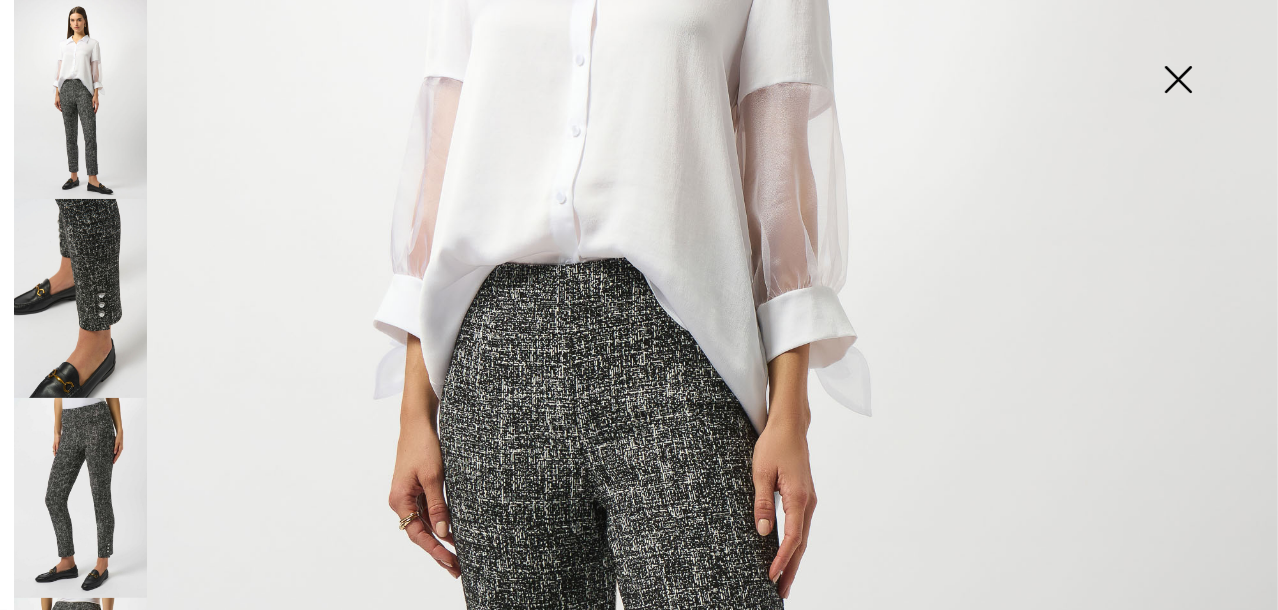 click at bounding box center [80, 298] 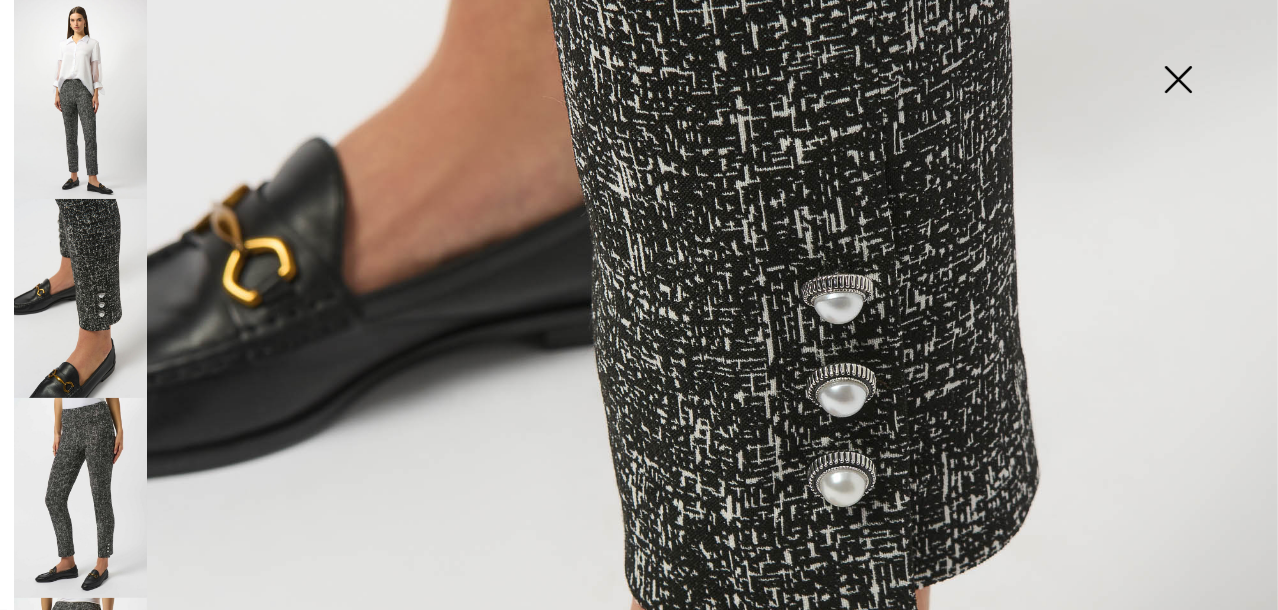 scroll, scrollTop: 678, scrollLeft: 0, axis: vertical 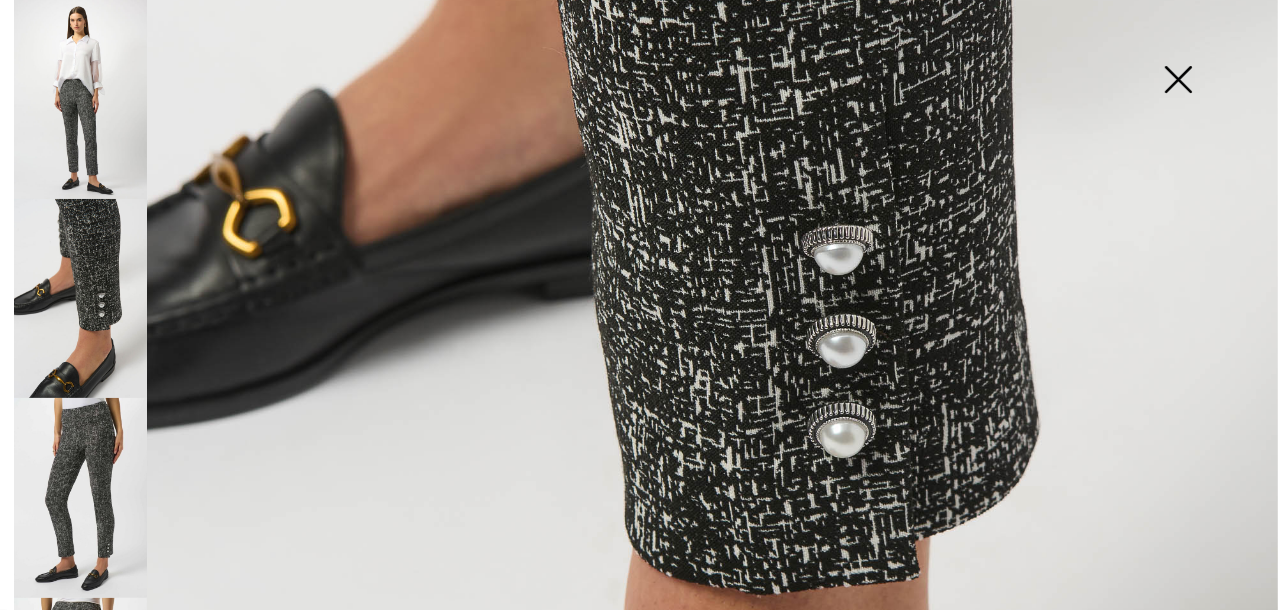 click at bounding box center (1178, 81) 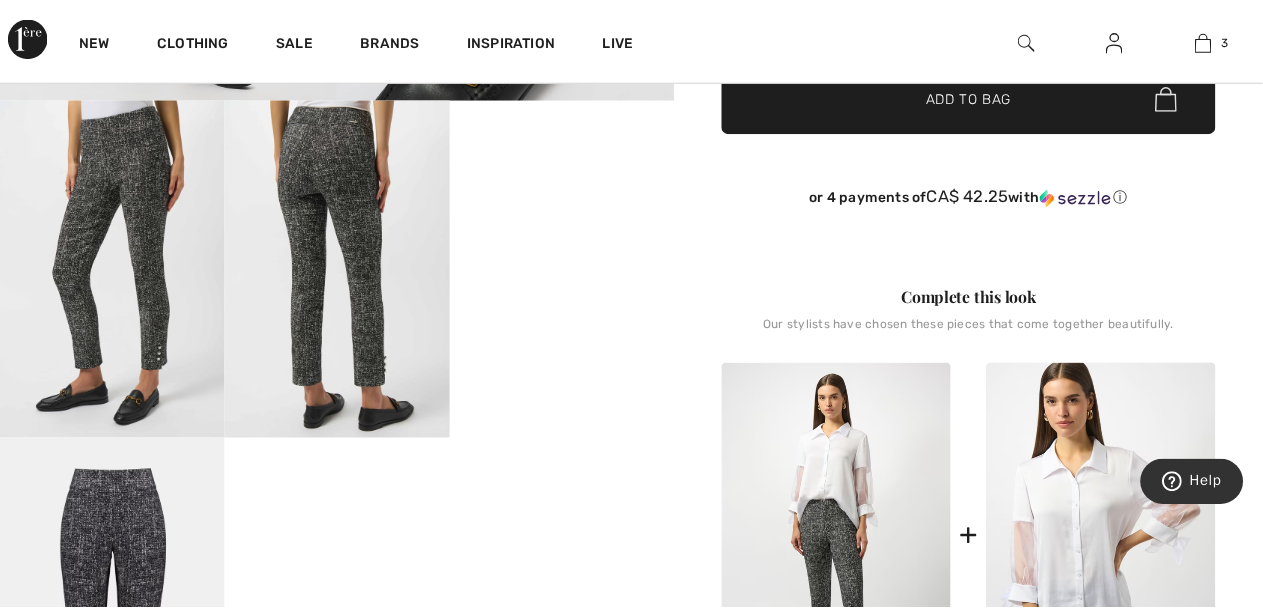 scroll, scrollTop: 612, scrollLeft: 0, axis: vertical 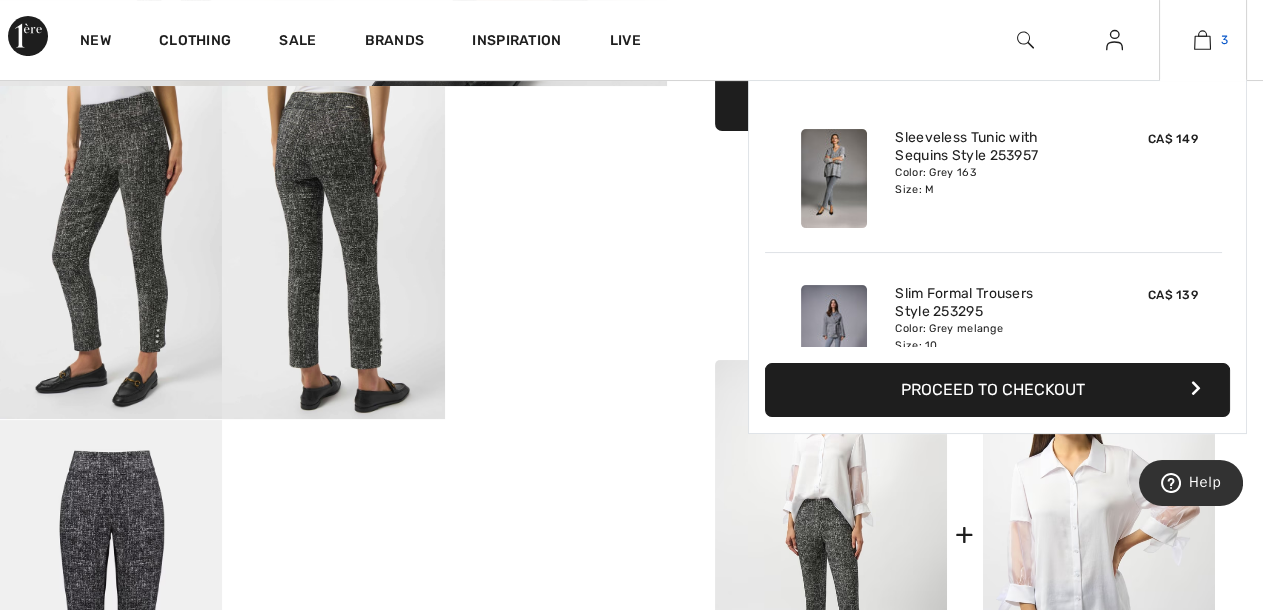 click at bounding box center [1202, 40] 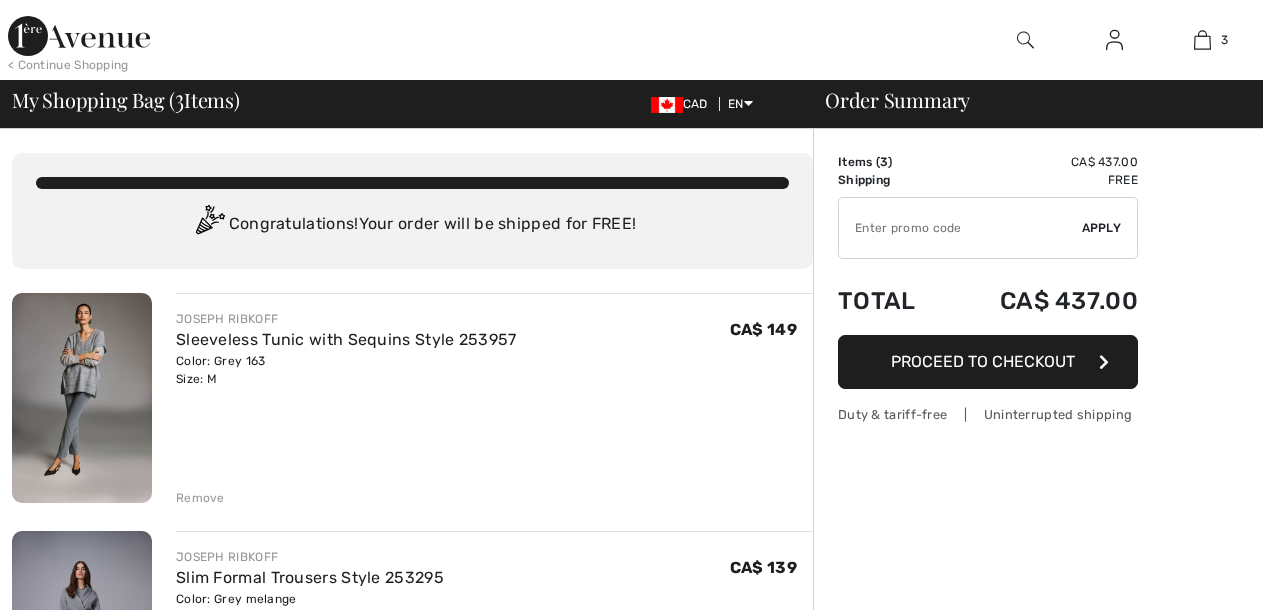 scroll, scrollTop: 0, scrollLeft: 0, axis: both 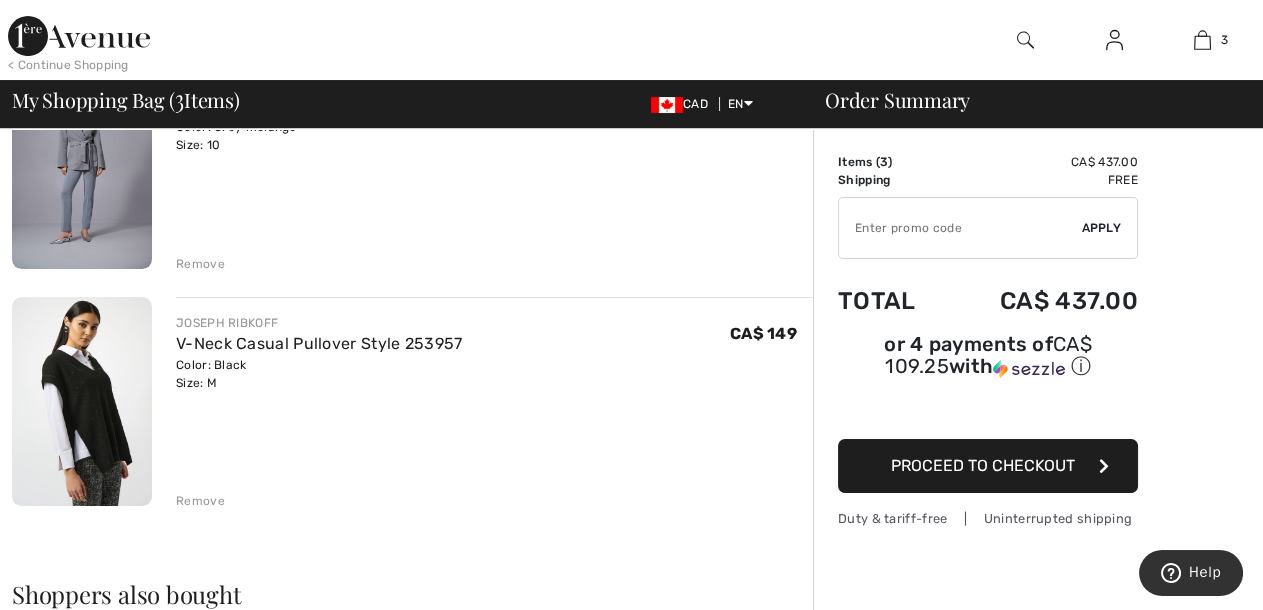 click on "Remove" at bounding box center [200, 501] 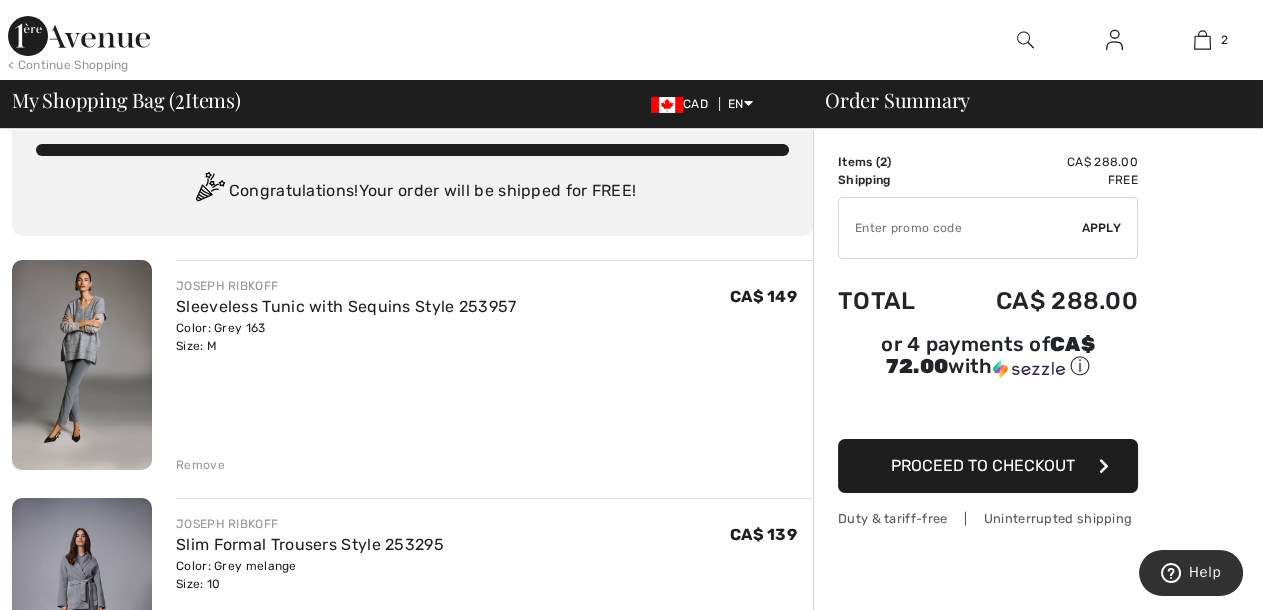 scroll, scrollTop: 26, scrollLeft: 0, axis: vertical 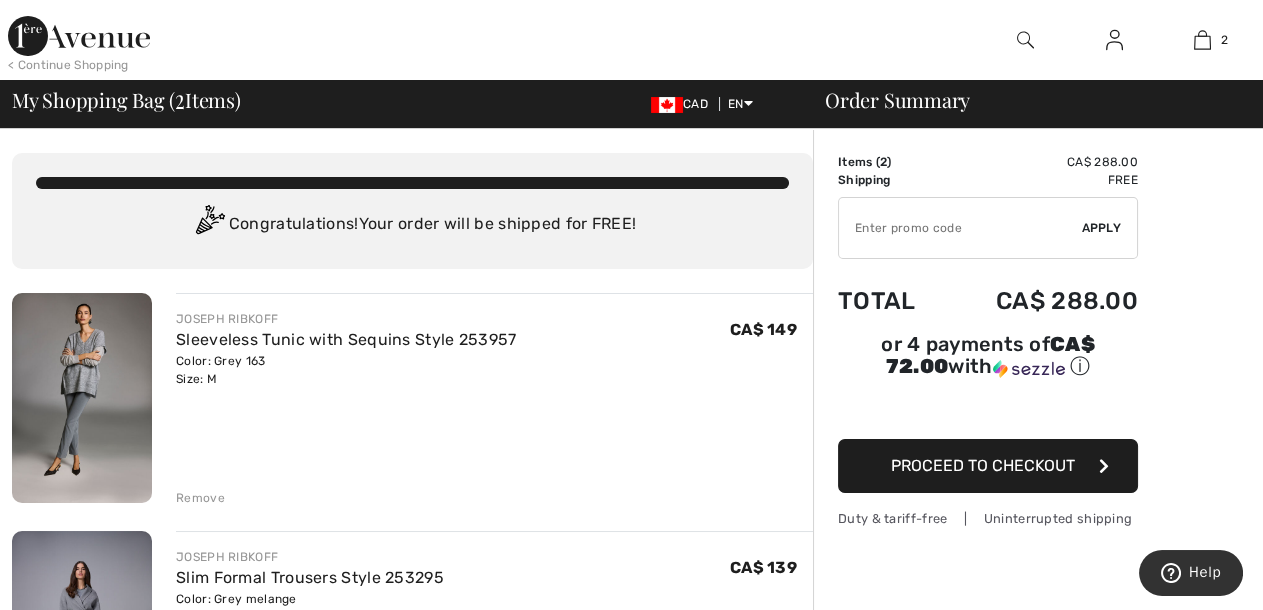 click at bounding box center (82, 636) 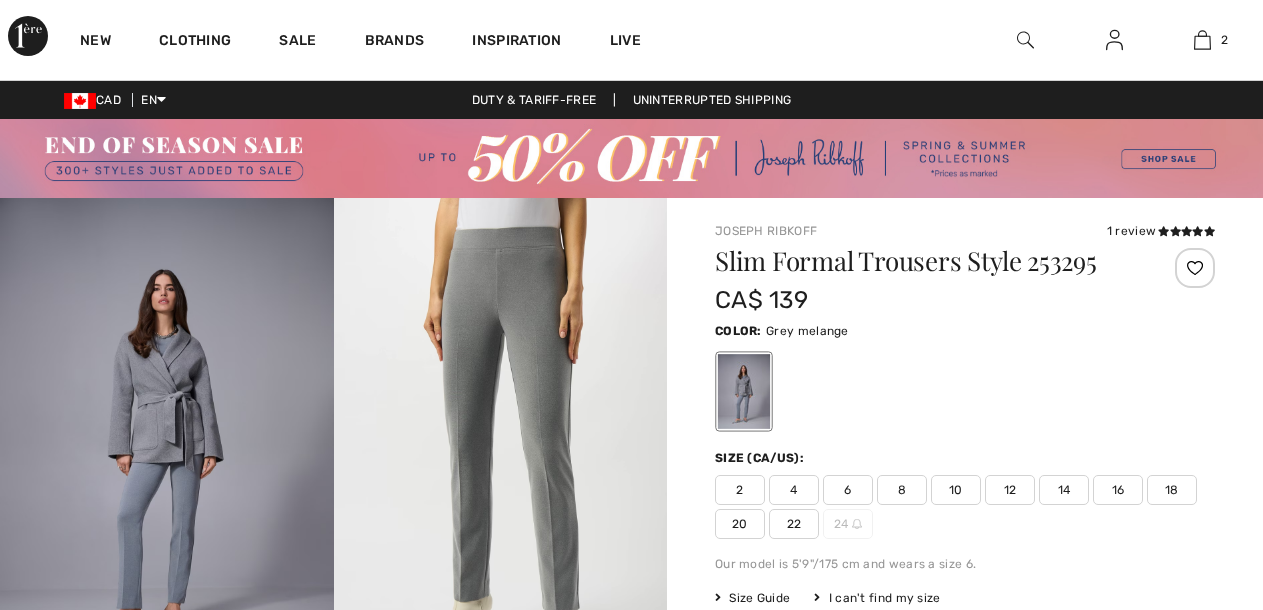 scroll, scrollTop: 0, scrollLeft: 0, axis: both 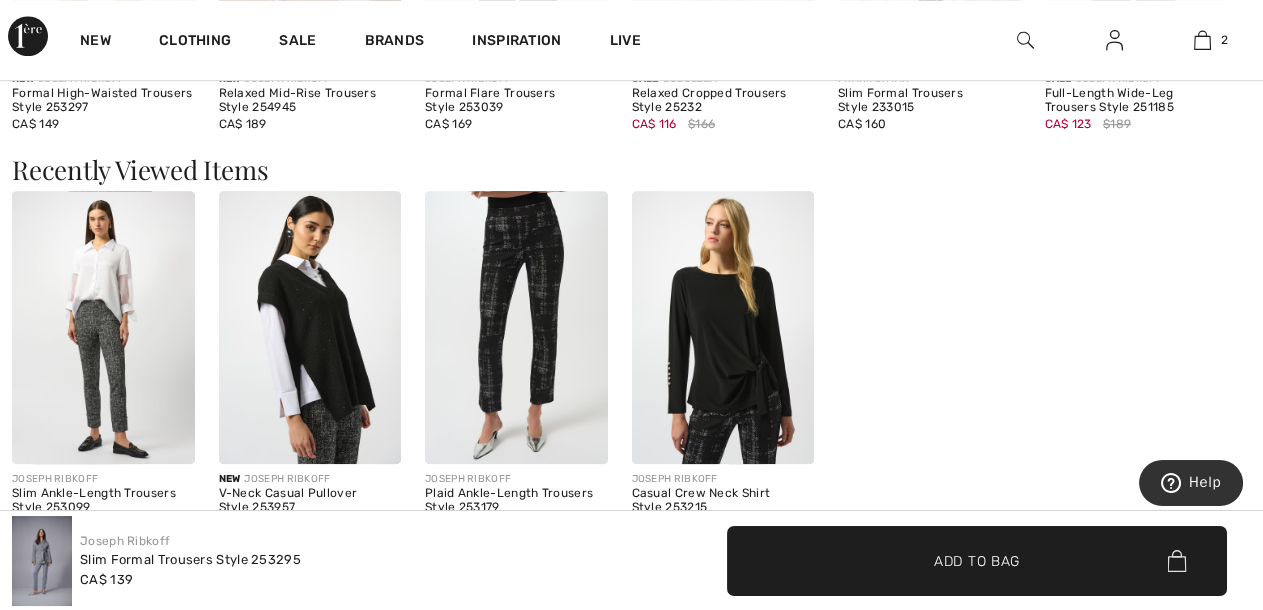 click at bounding box center (516, 328) 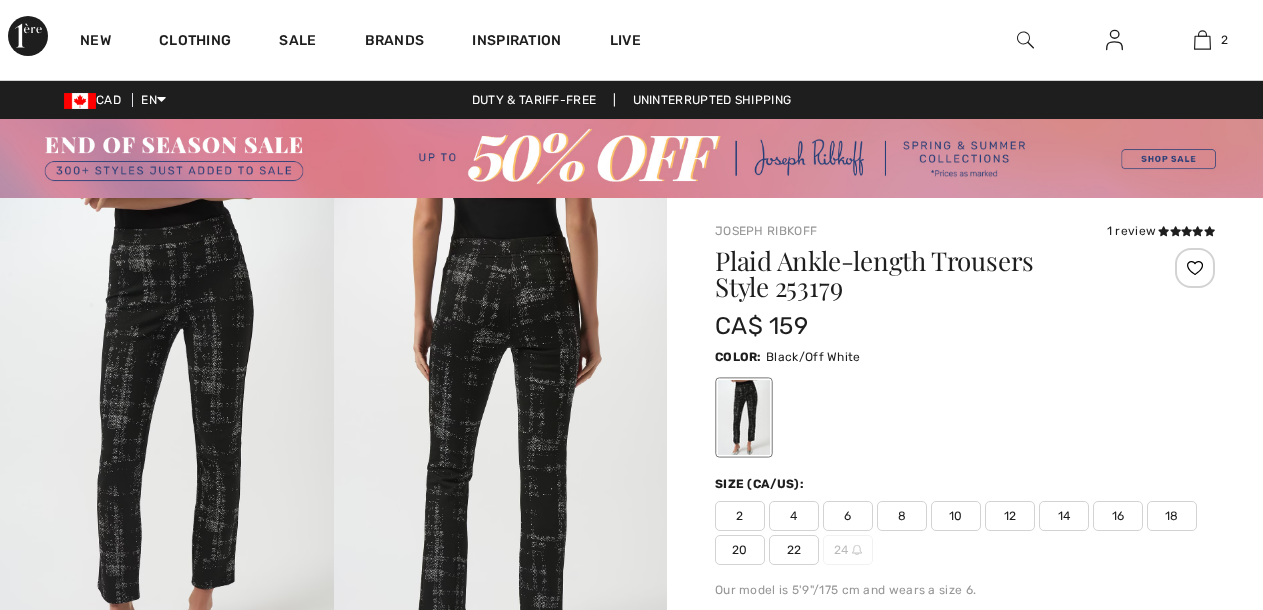 scroll, scrollTop: 0, scrollLeft: 0, axis: both 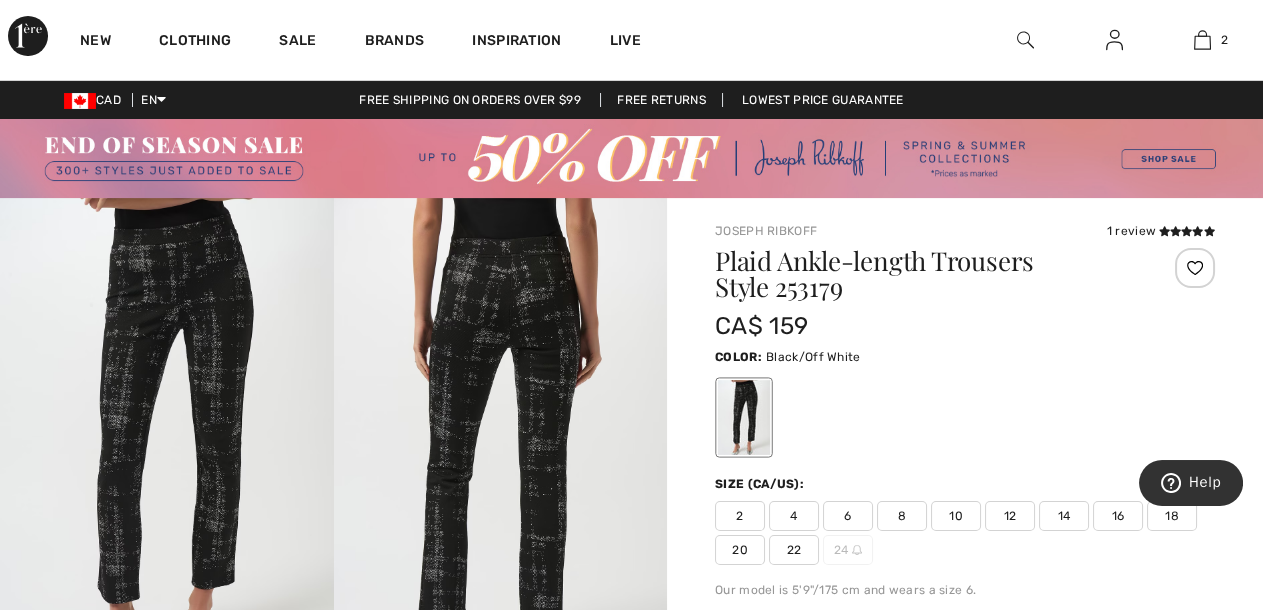 click at bounding box center [501, 448] 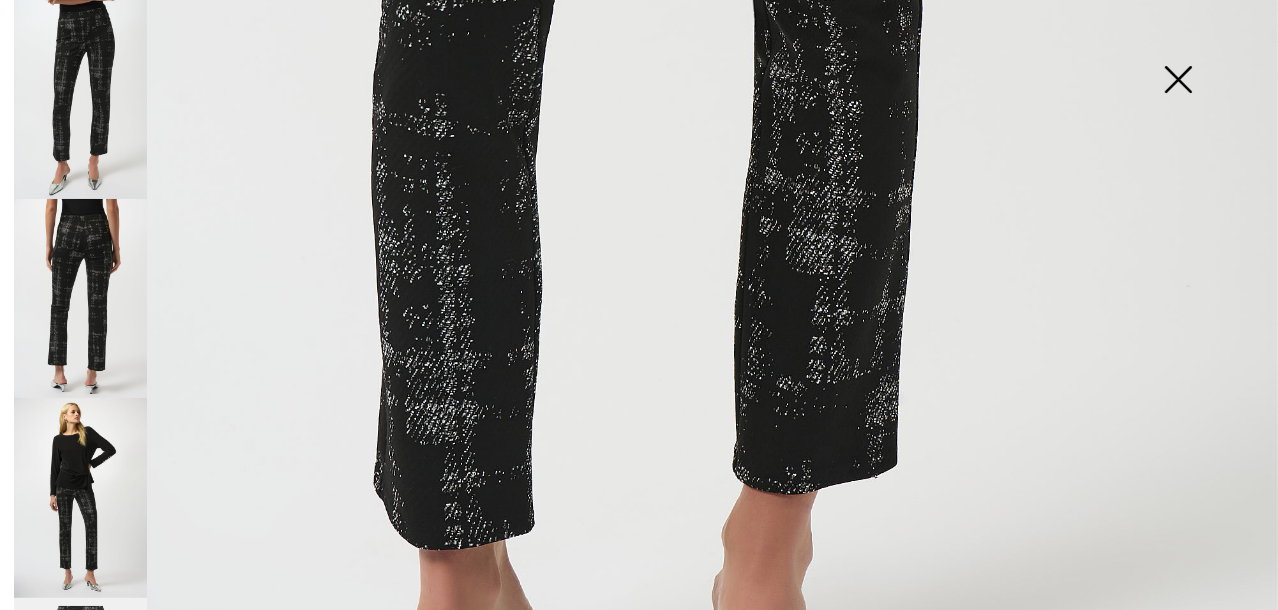 scroll, scrollTop: 1010, scrollLeft: 0, axis: vertical 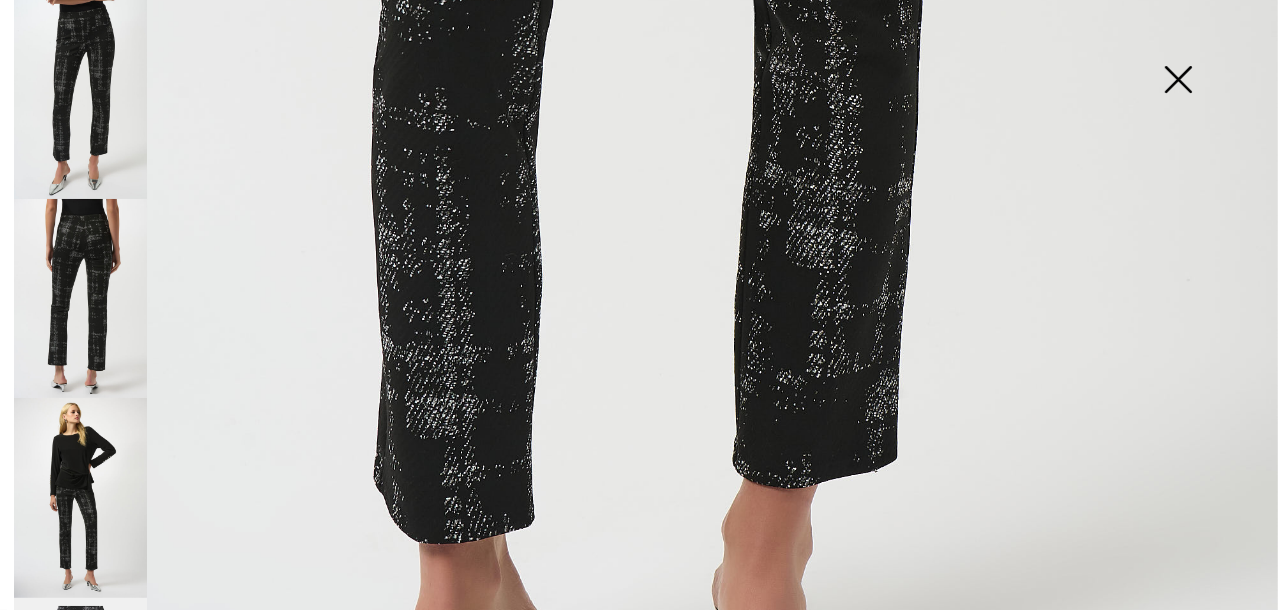 click at bounding box center [80, 497] 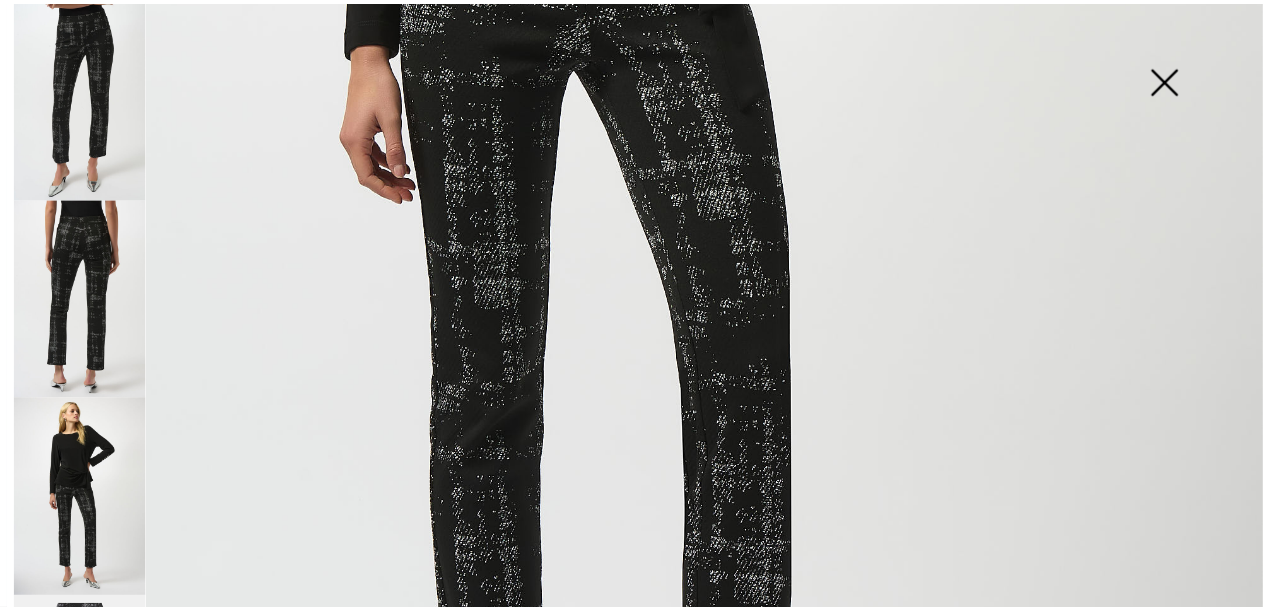 scroll, scrollTop: 848, scrollLeft: 0, axis: vertical 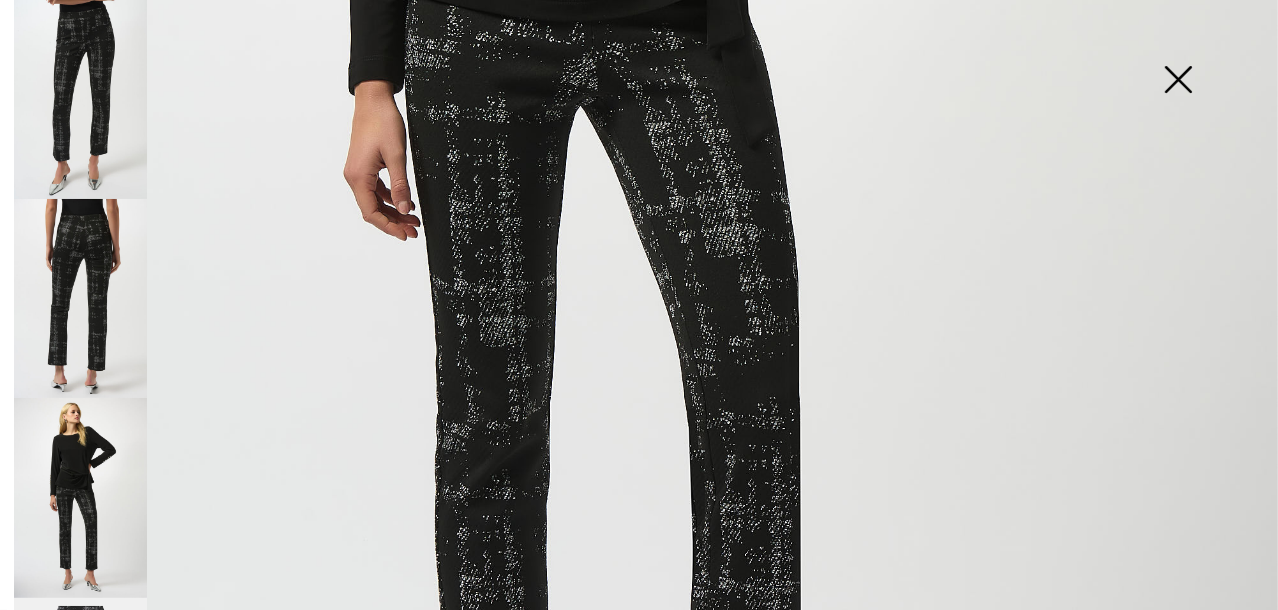click at bounding box center [1178, 81] 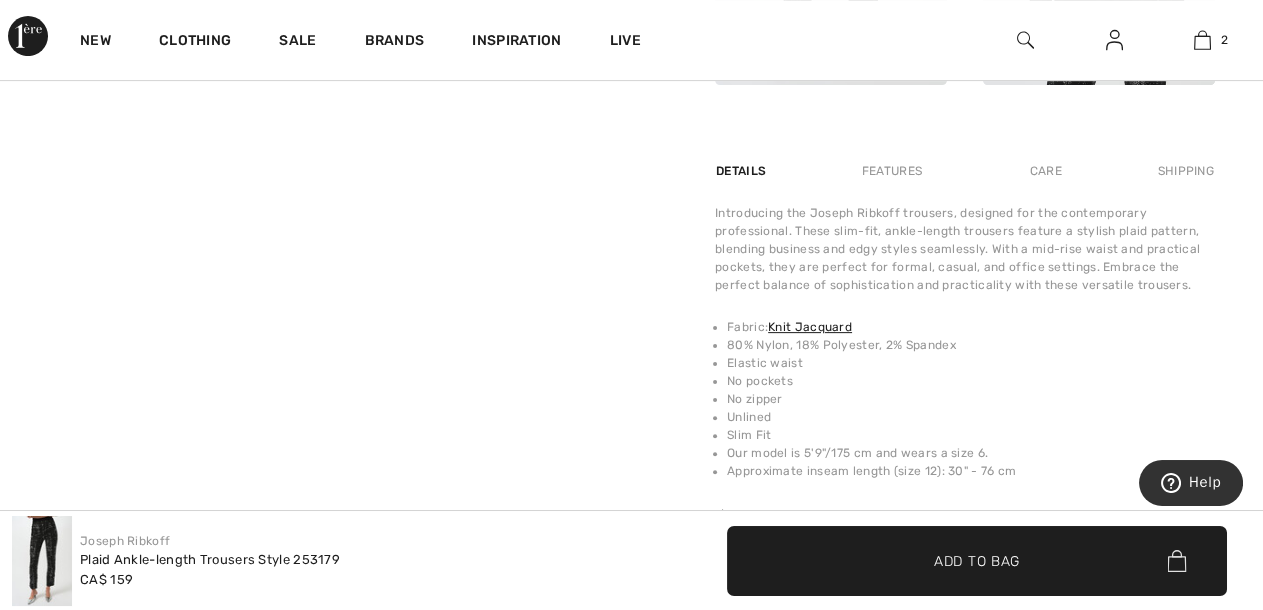 scroll, scrollTop: 1231, scrollLeft: 0, axis: vertical 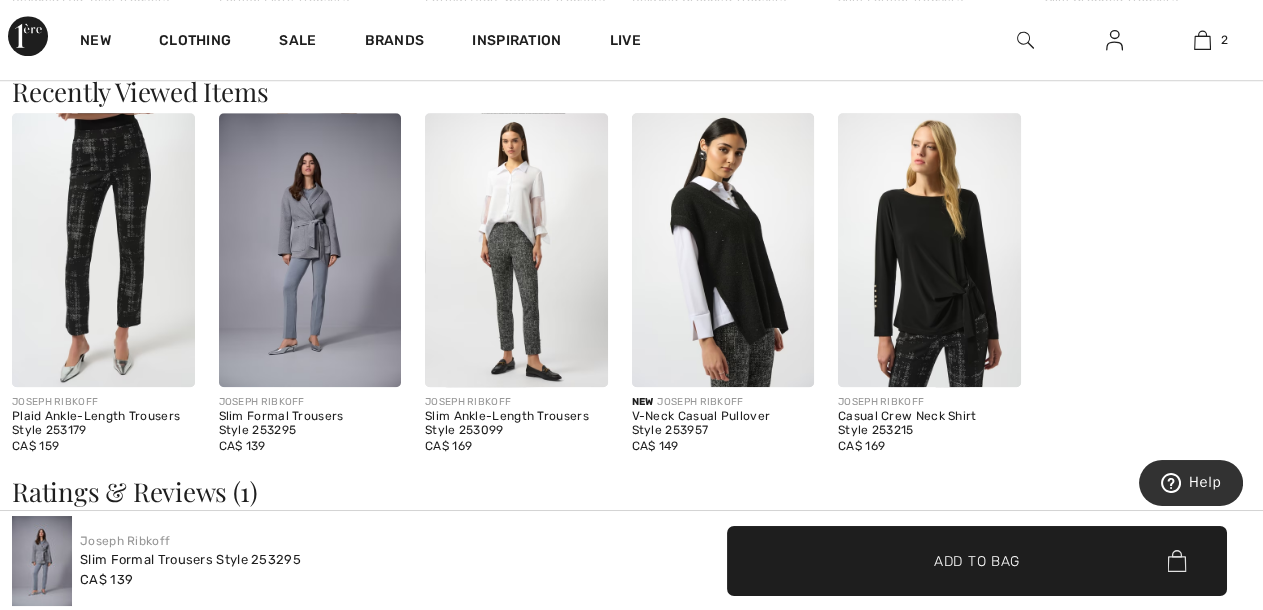 click at bounding box center [516, 250] 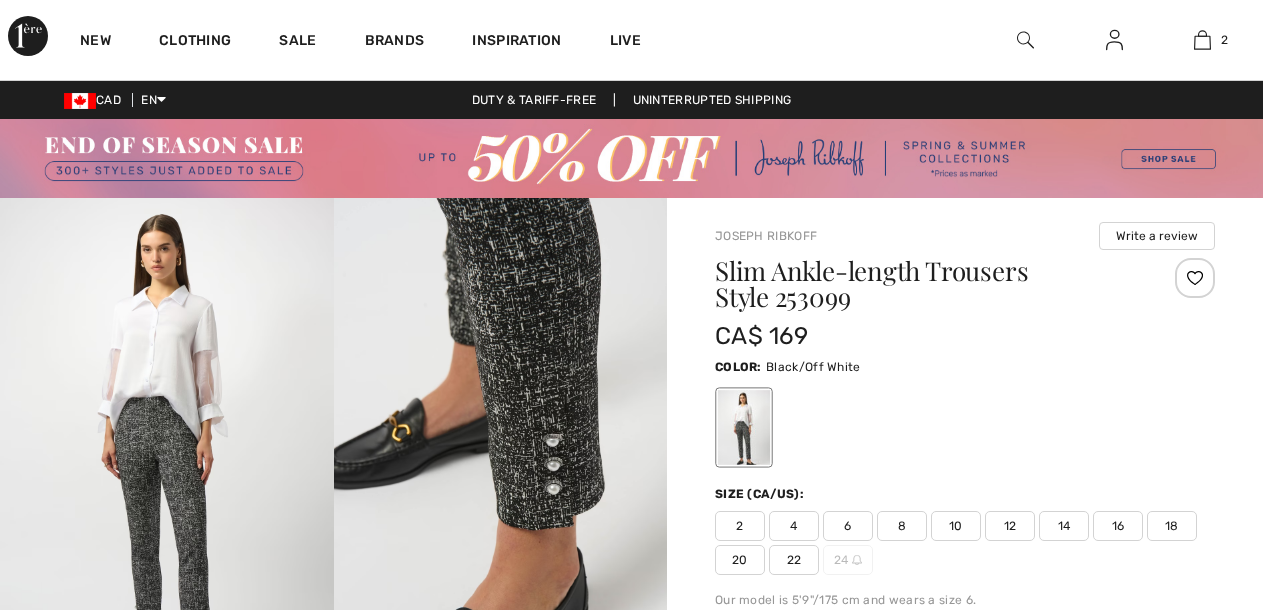 scroll, scrollTop: 0, scrollLeft: 0, axis: both 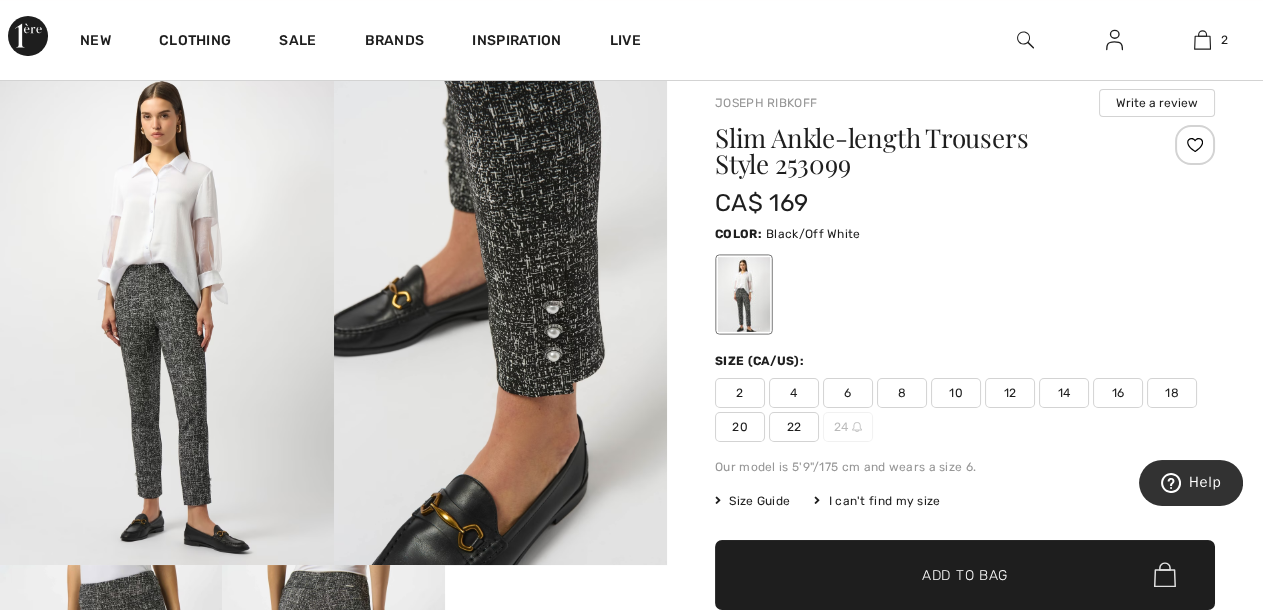click on "Size Guide" at bounding box center (752, 501) 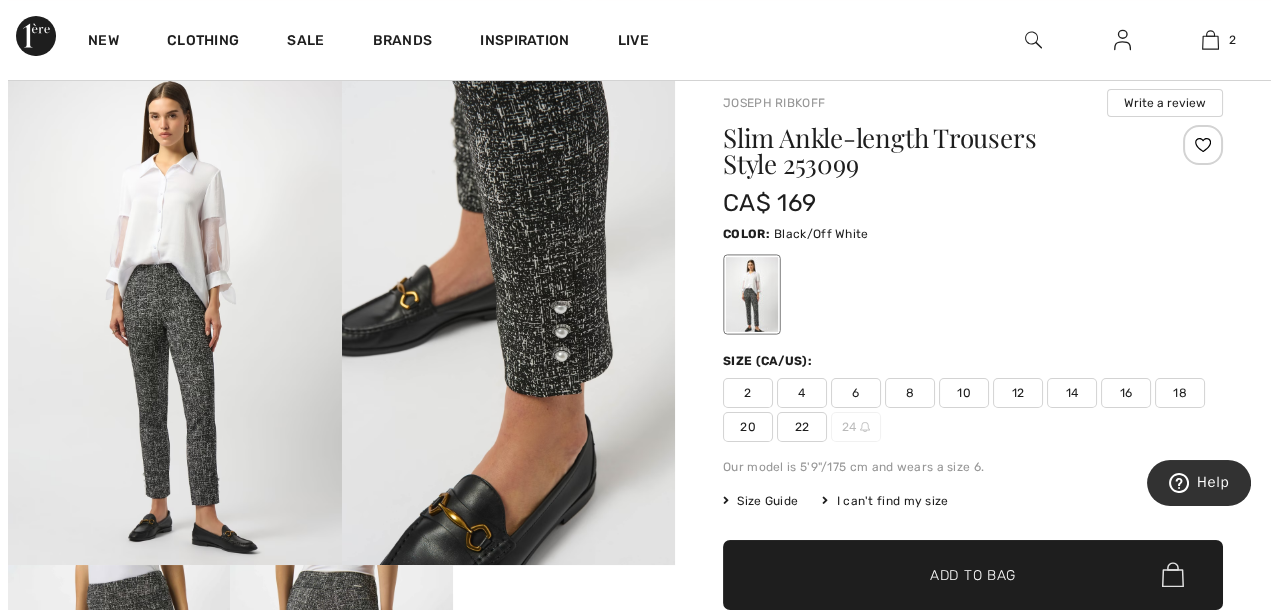 scroll, scrollTop: 133, scrollLeft: 0, axis: vertical 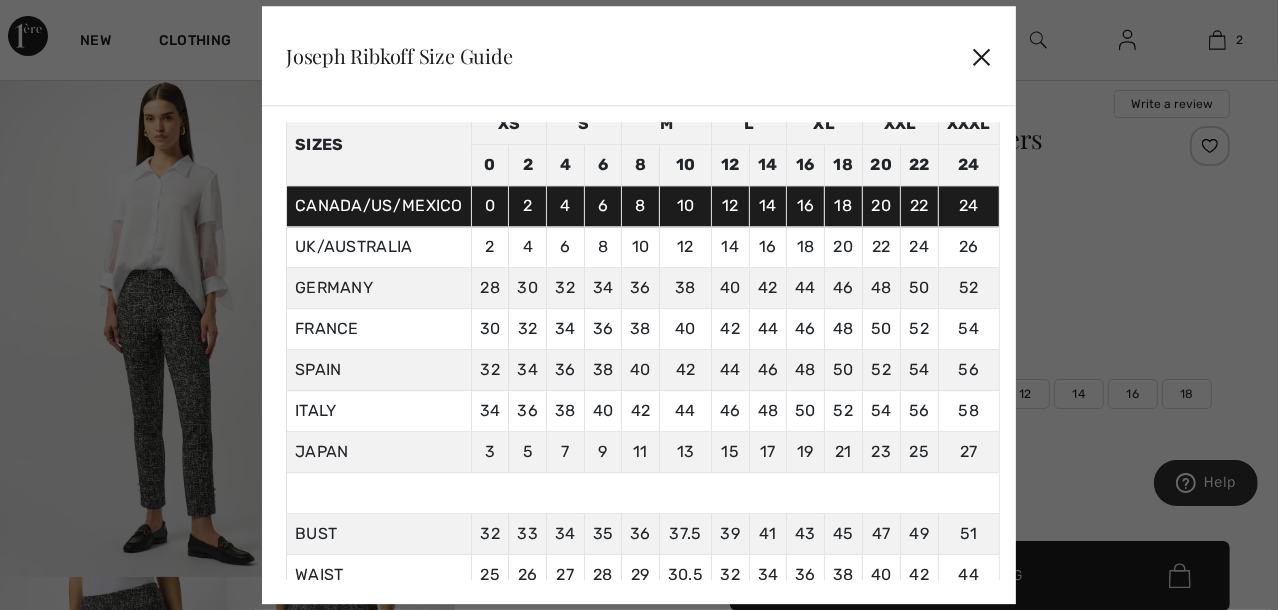 click on "✕" at bounding box center (982, 56) 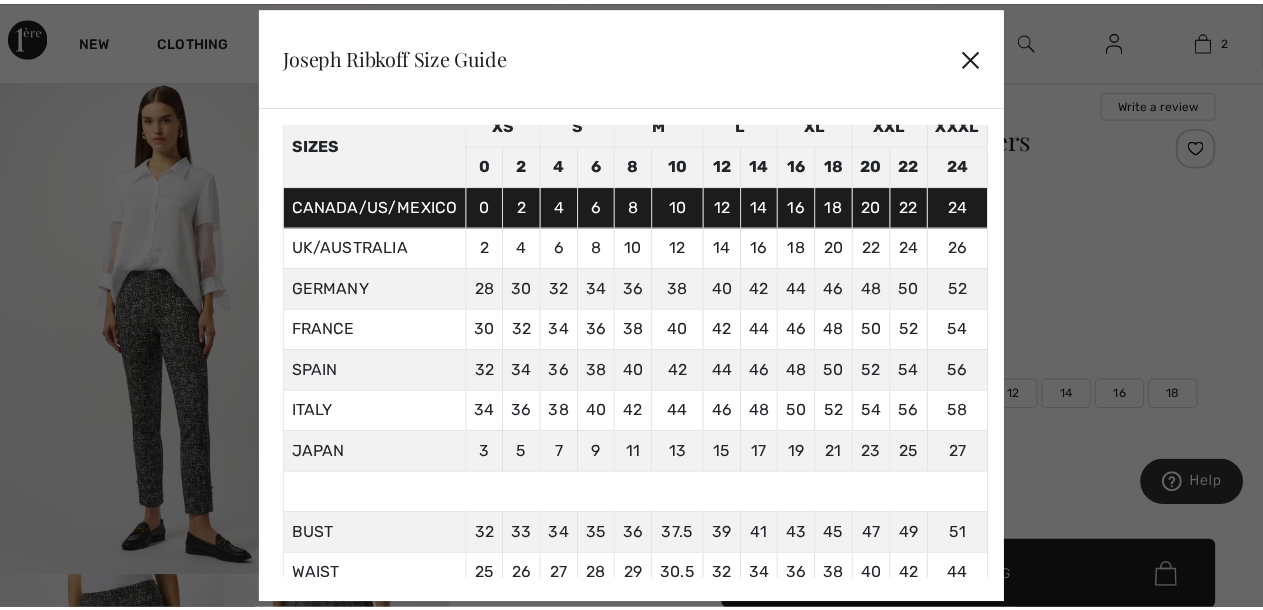 scroll, scrollTop: 133, scrollLeft: 0, axis: vertical 